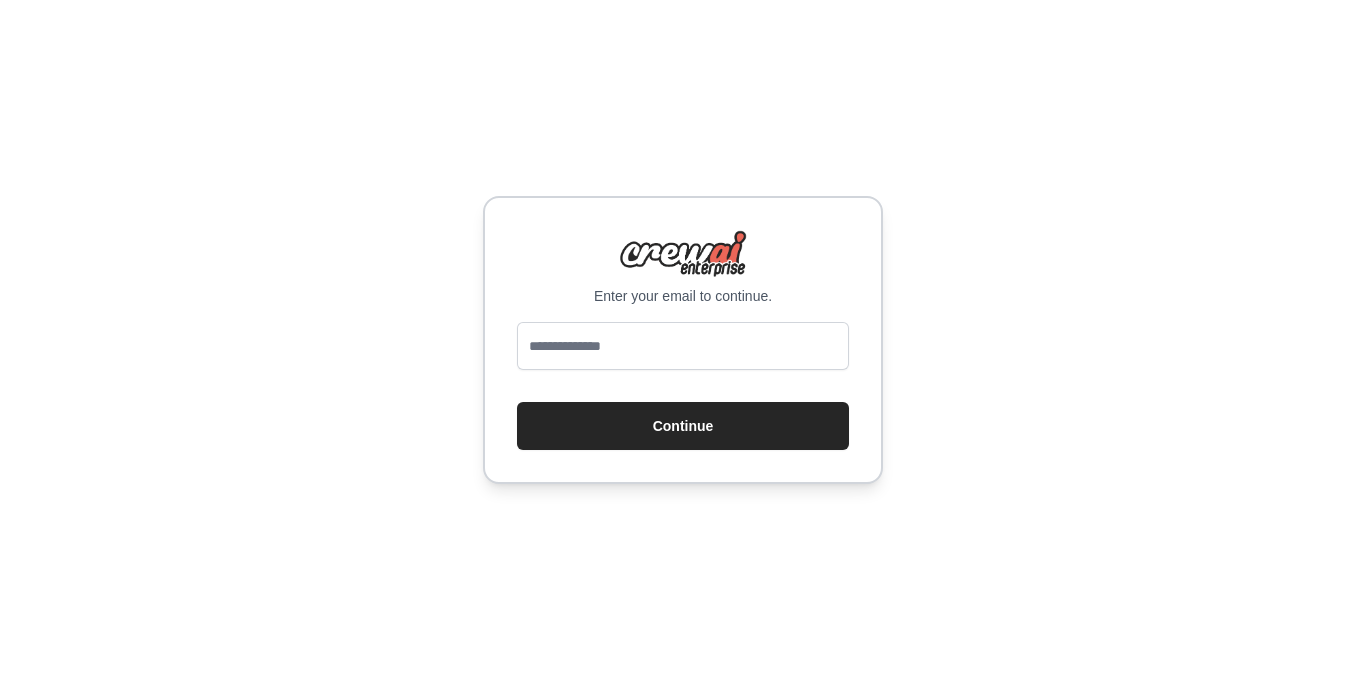 scroll, scrollTop: 0, scrollLeft: 0, axis: both 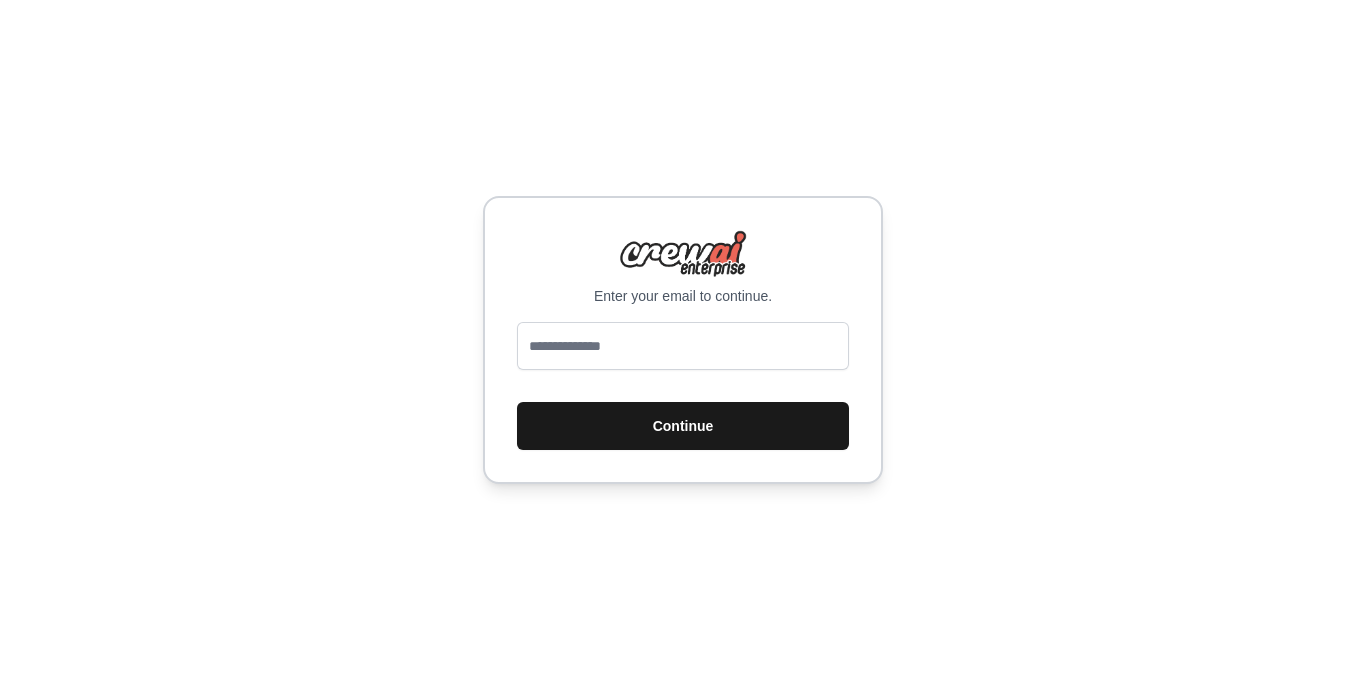 type on "**********" 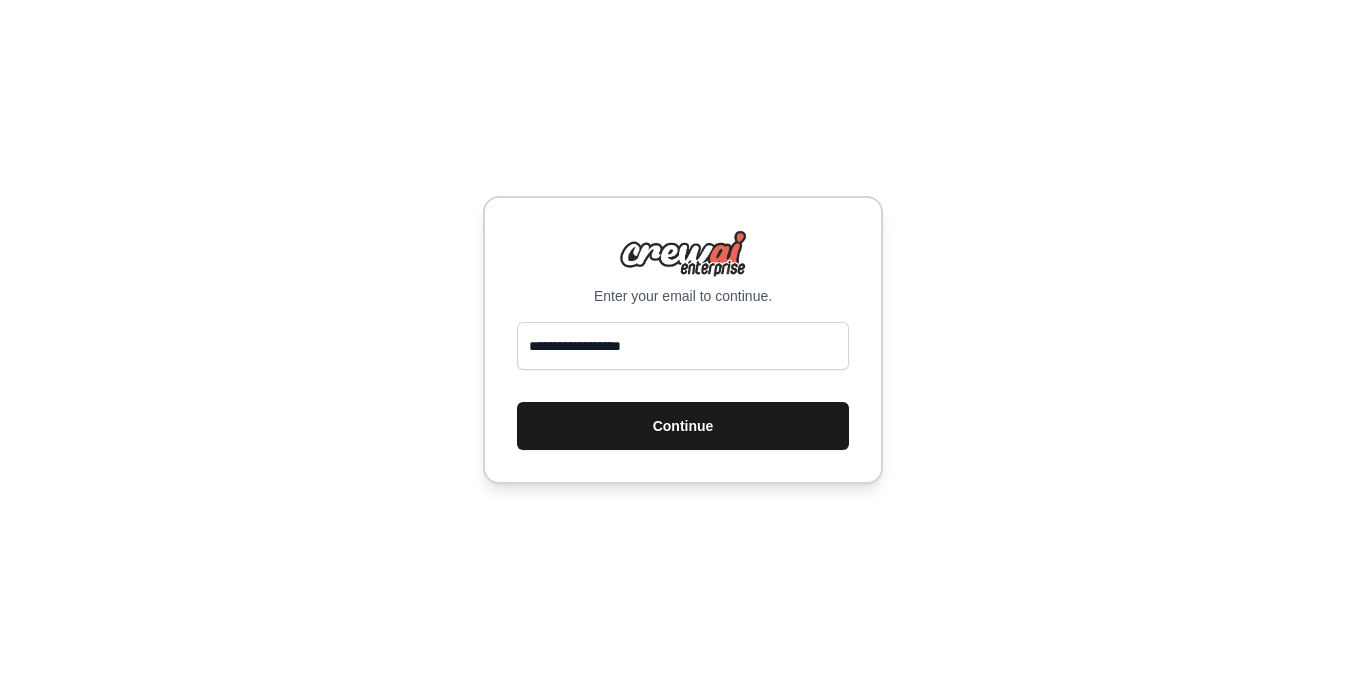 click on "Continue" at bounding box center [683, 426] 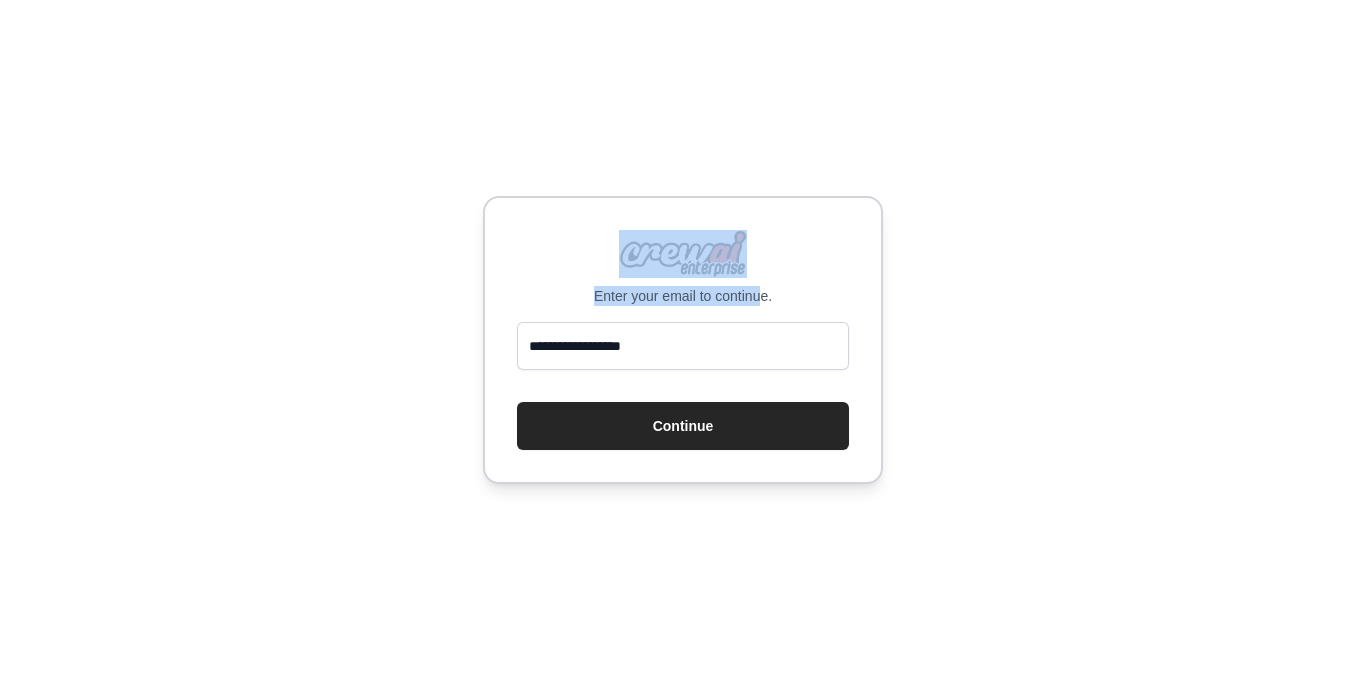 drag, startPoint x: 677, startPoint y: 281, endPoint x: 474, endPoint y: 224, distance: 210.85066 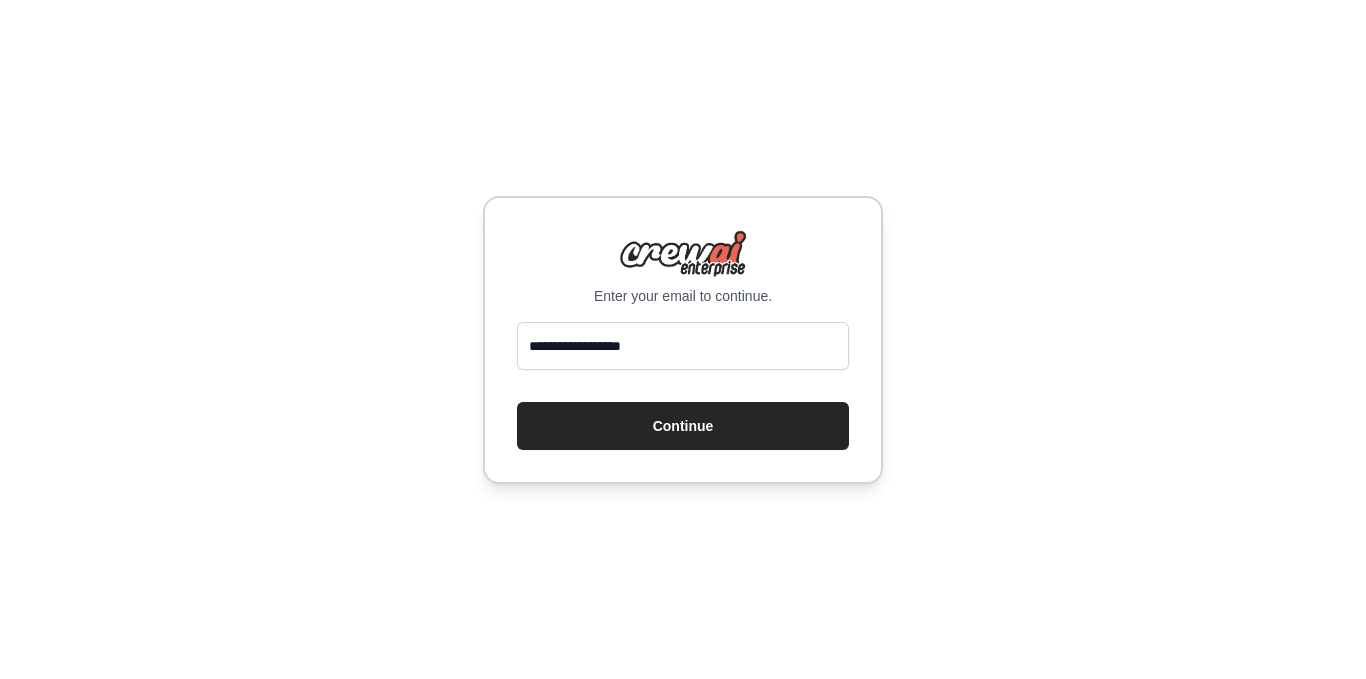 drag, startPoint x: 819, startPoint y: 282, endPoint x: 567, endPoint y: 225, distance: 258.36603 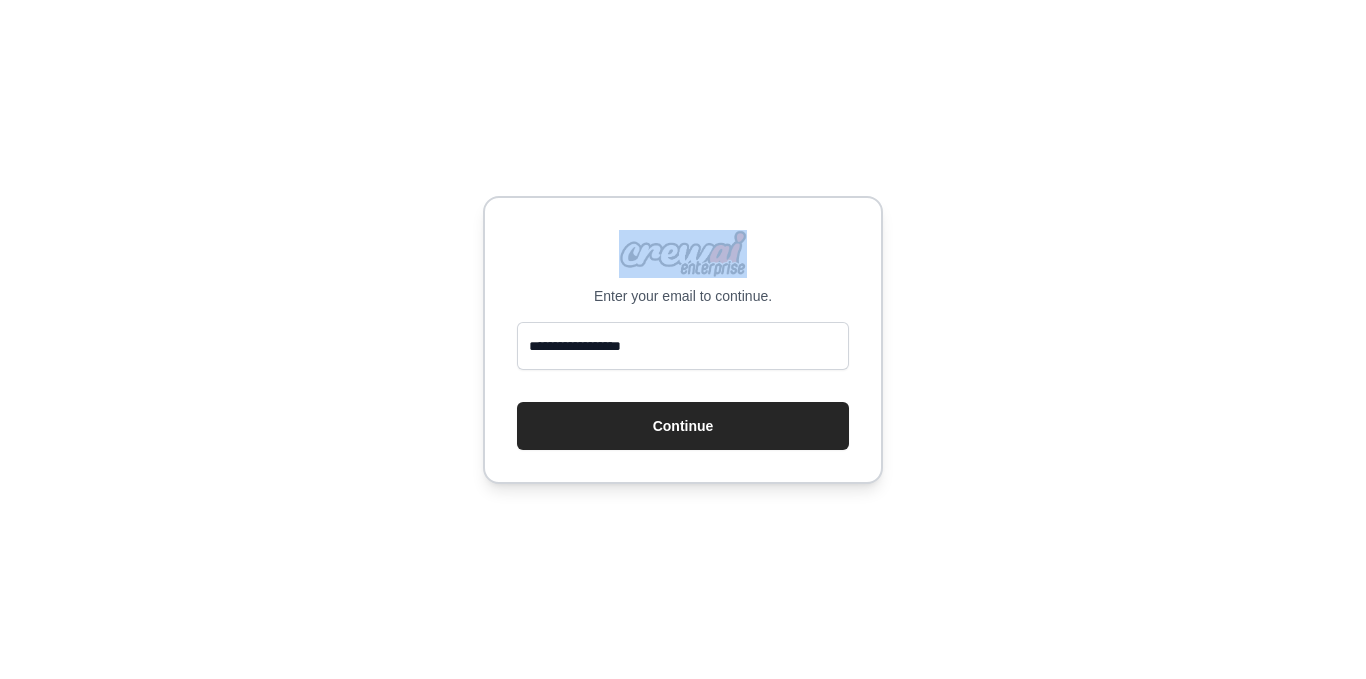 drag, startPoint x: 764, startPoint y: 270, endPoint x: 673, endPoint y: 243, distance: 94.92102 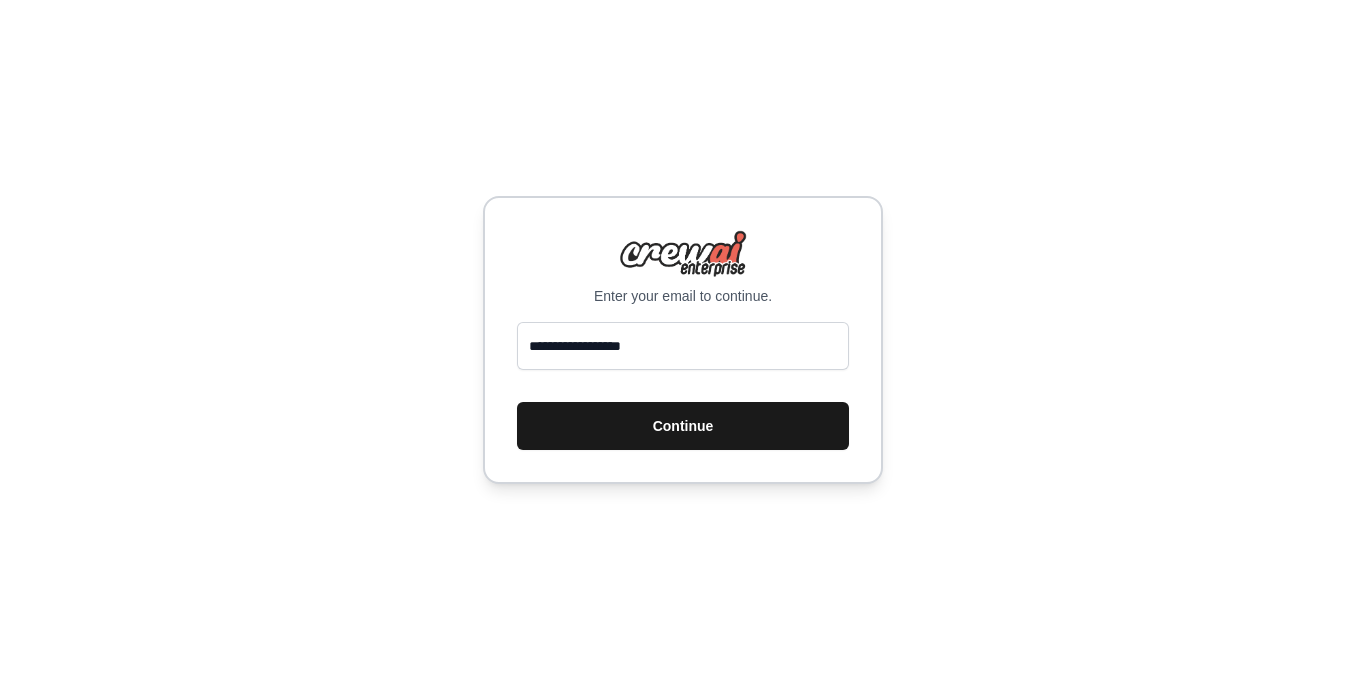 click on "Continue" at bounding box center (683, 426) 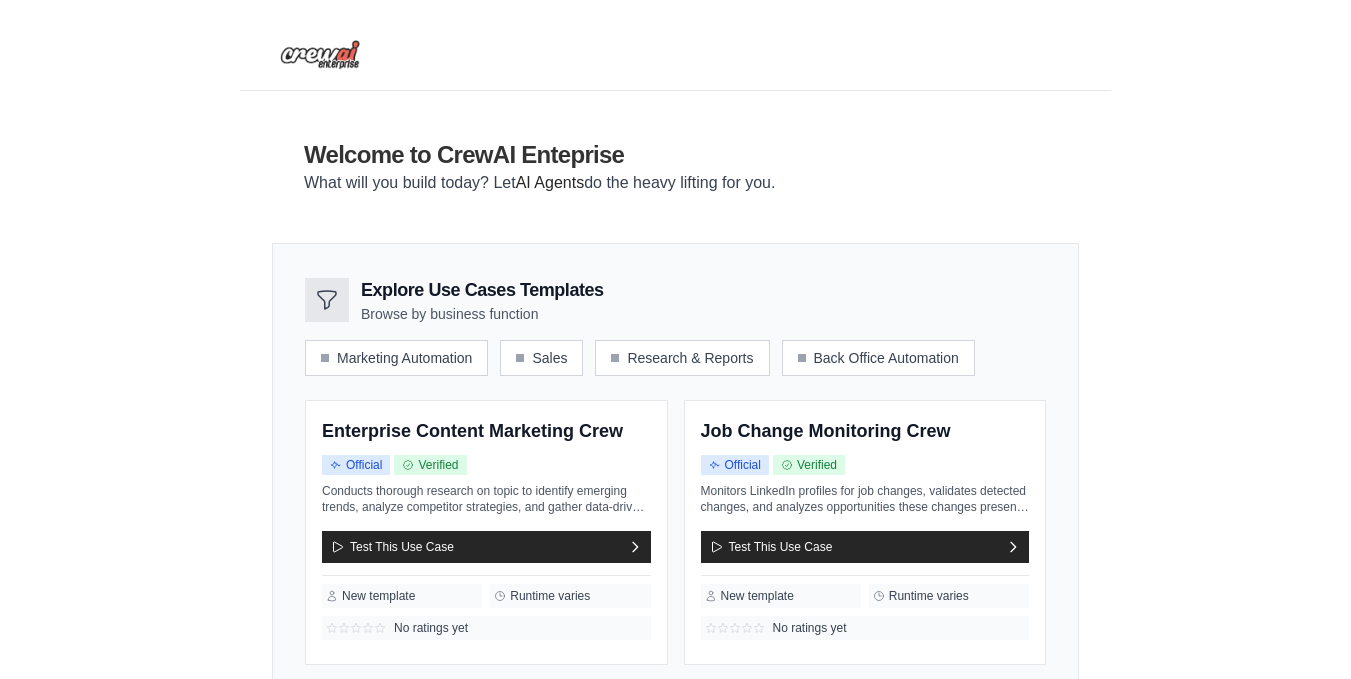scroll, scrollTop: 0, scrollLeft: 0, axis: both 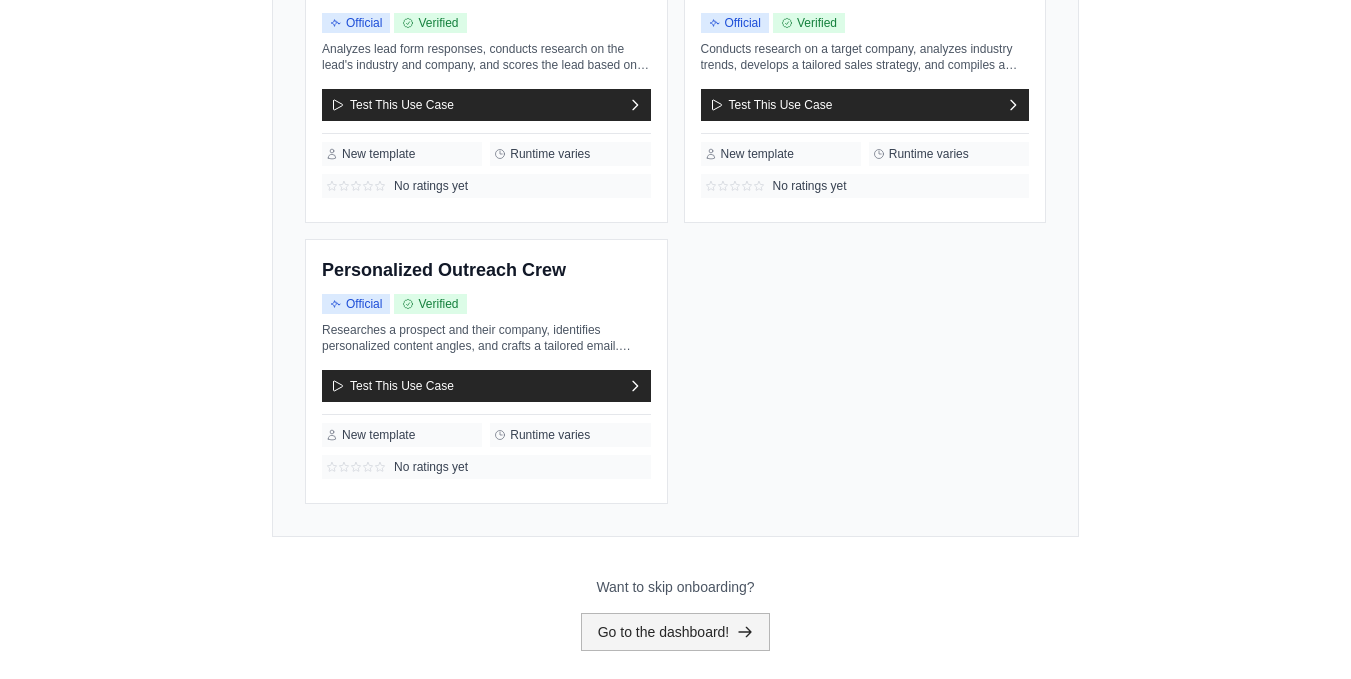 click on "Go to the dashboard!" at bounding box center (676, 632) 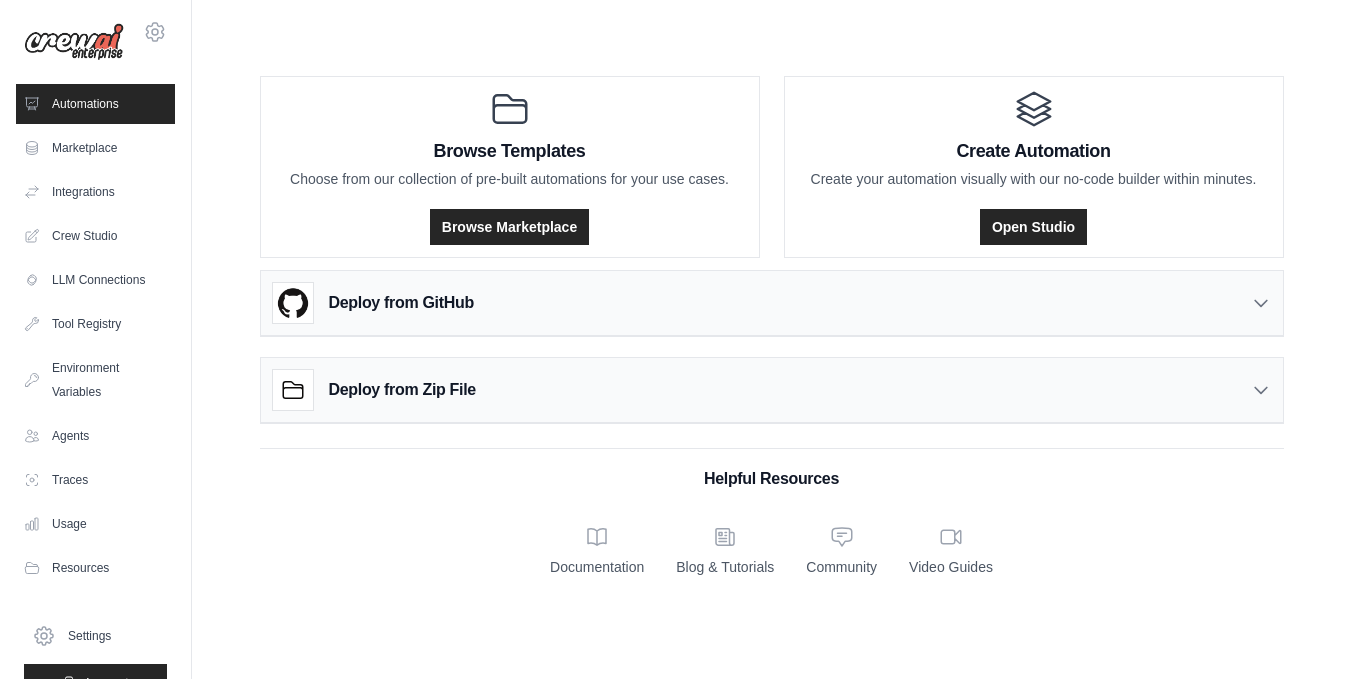 scroll, scrollTop: 0, scrollLeft: 0, axis: both 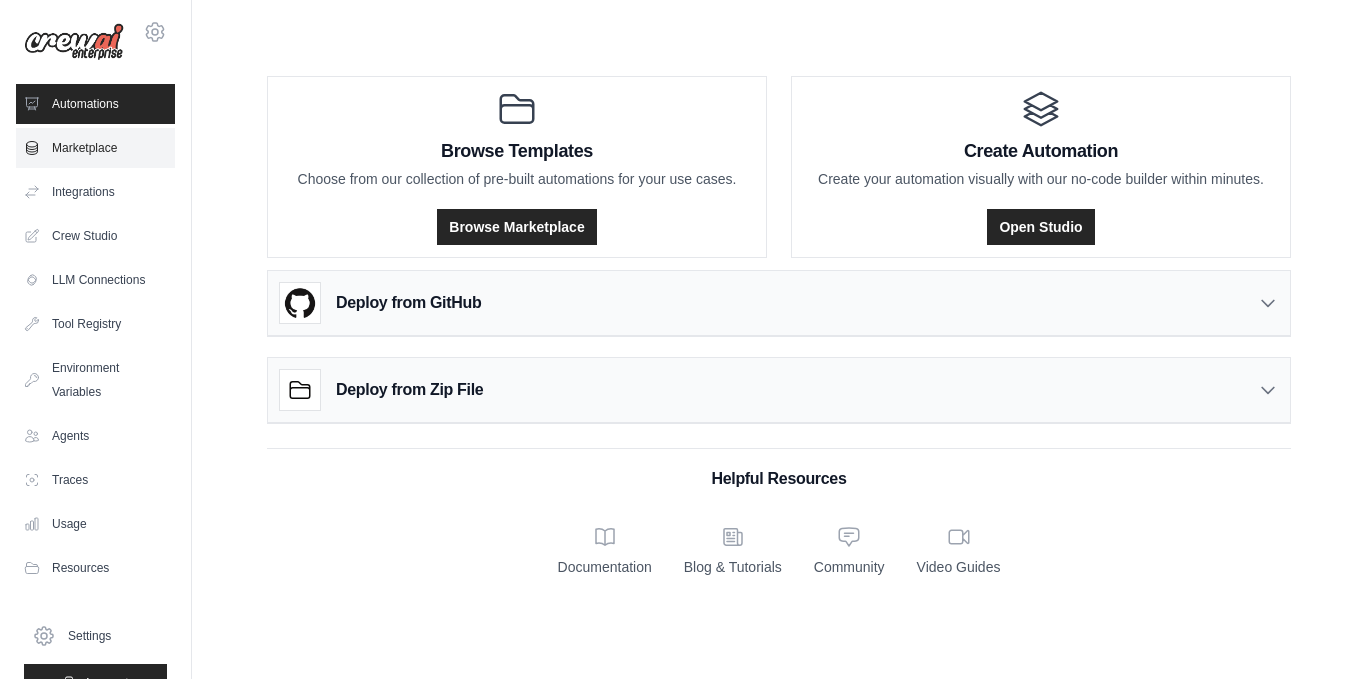 click on "Marketplace" at bounding box center (95, 148) 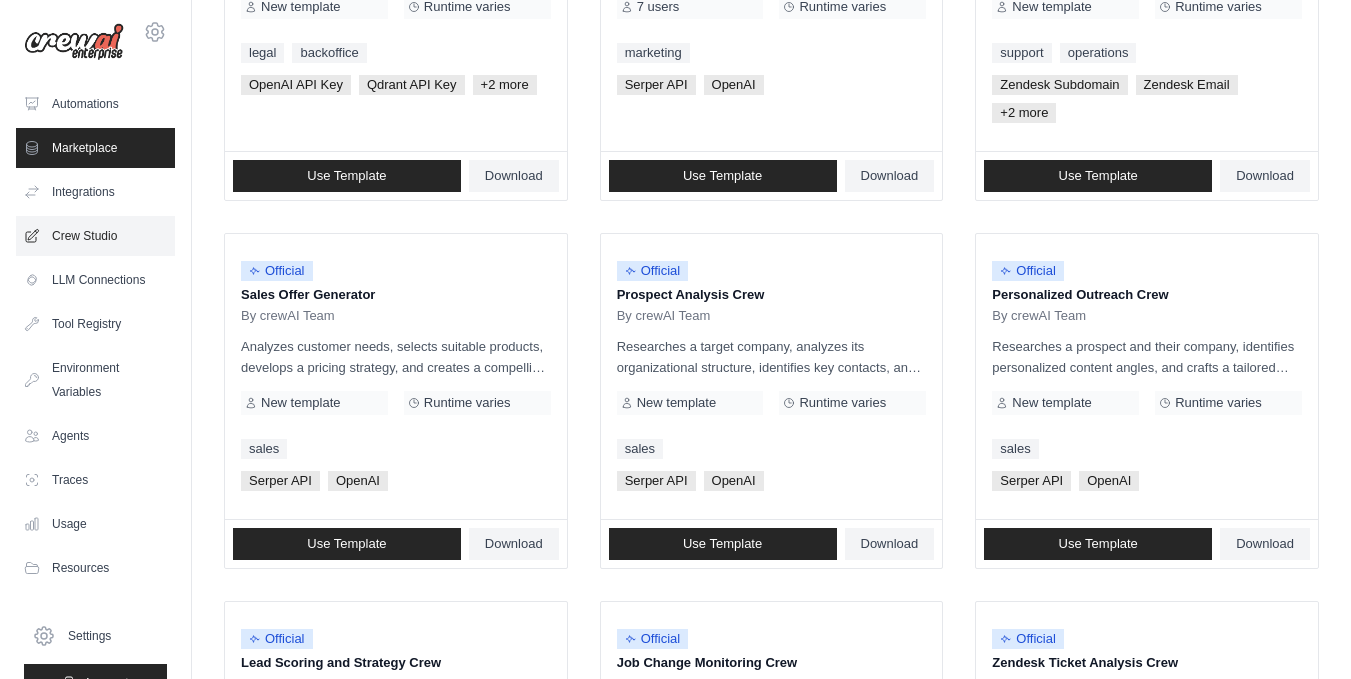 scroll, scrollTop: 333, scrollLeft: 0, axis: vertical 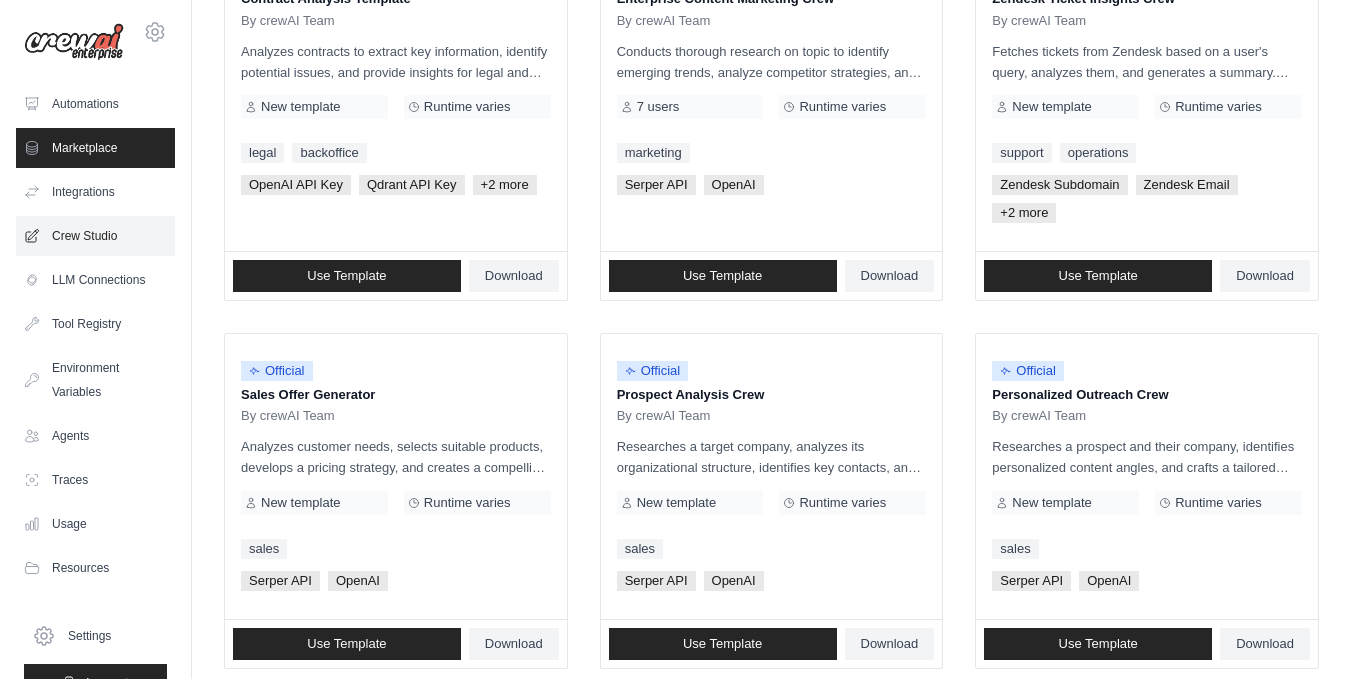 click on "Crew Studio" at bounding box center (95, 236) 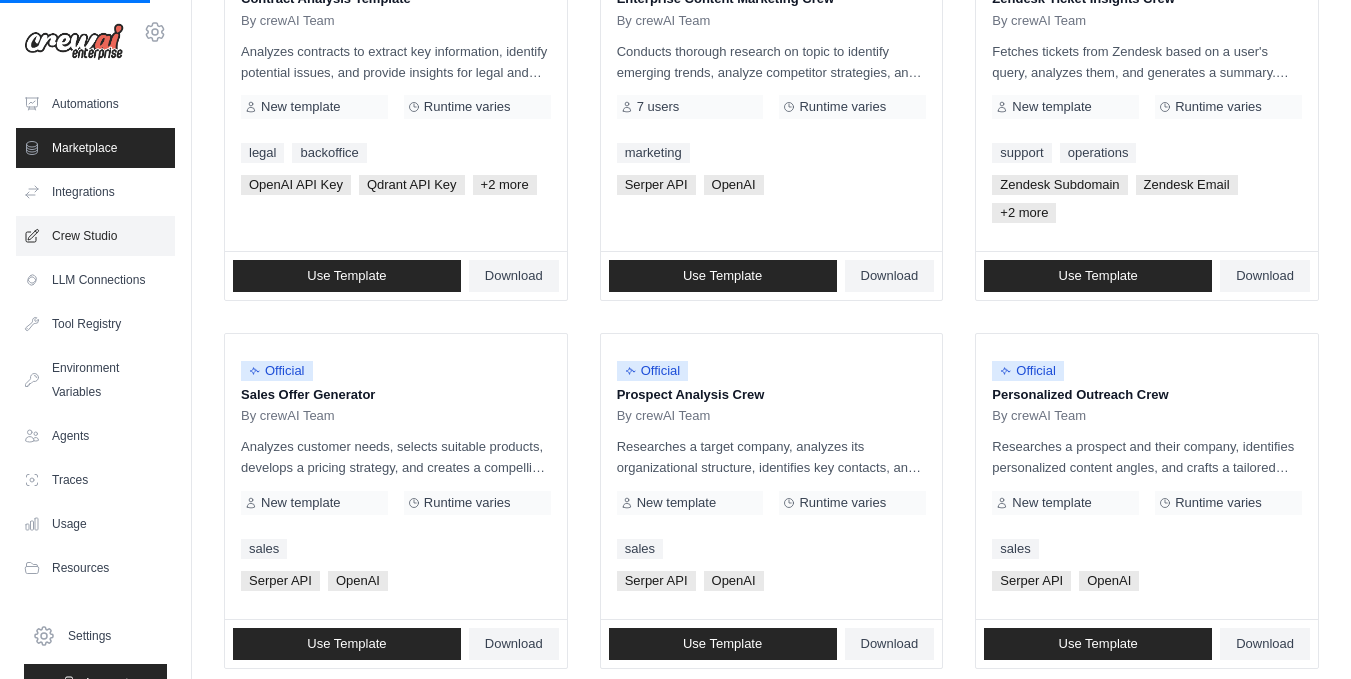 scroll, scrollTop: 0, scrollLeft: 0, axis: both 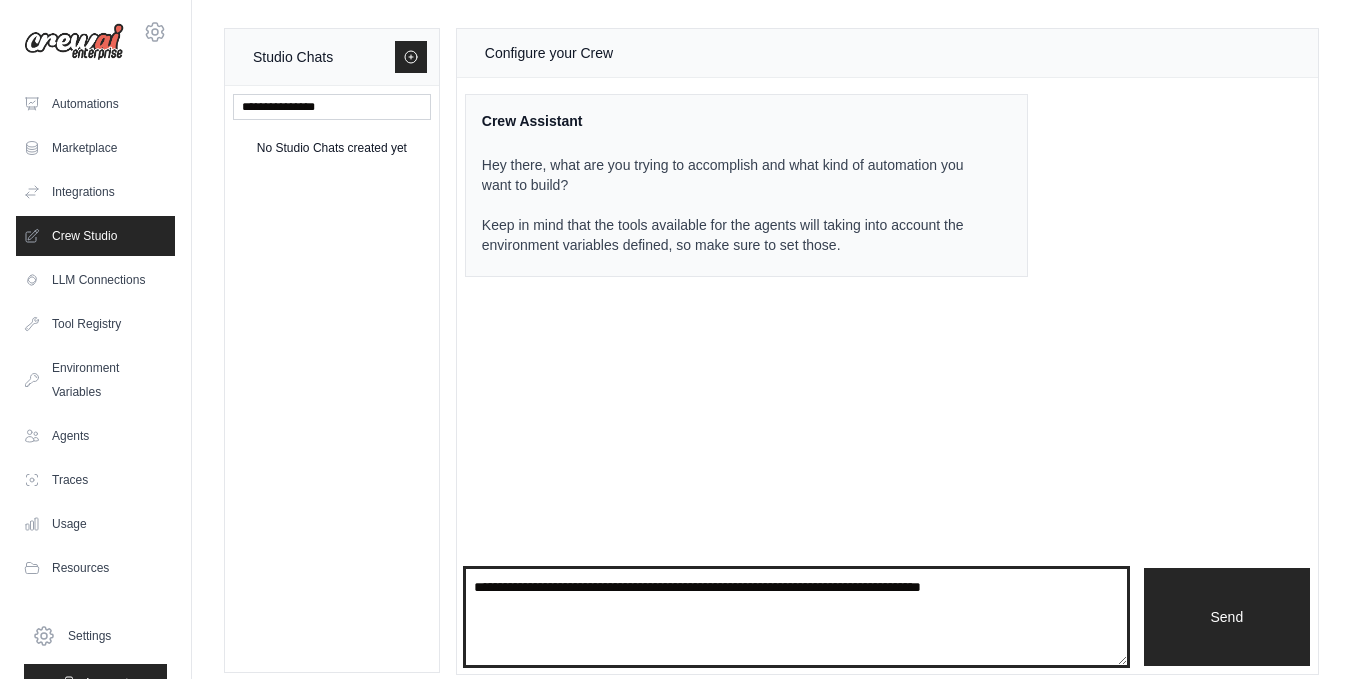 click at bounding box center (796, 617) 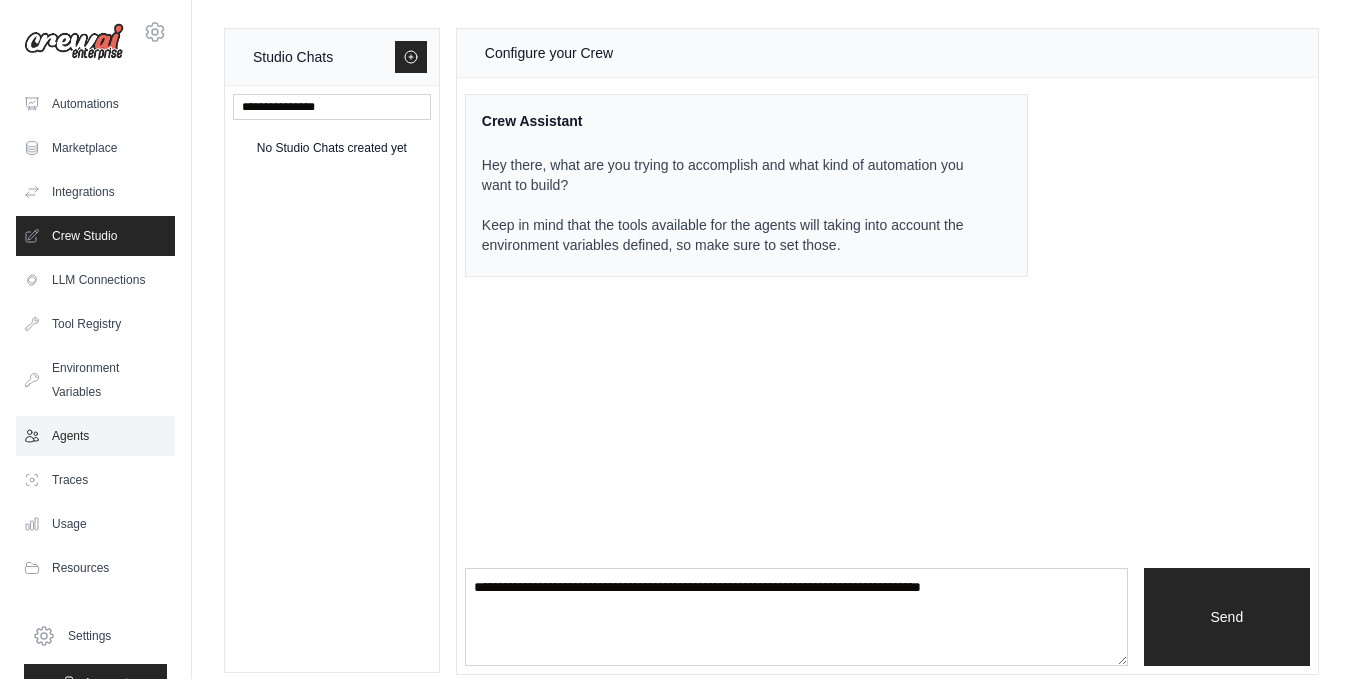 click on "Agents" at bounding box center (95, 436) 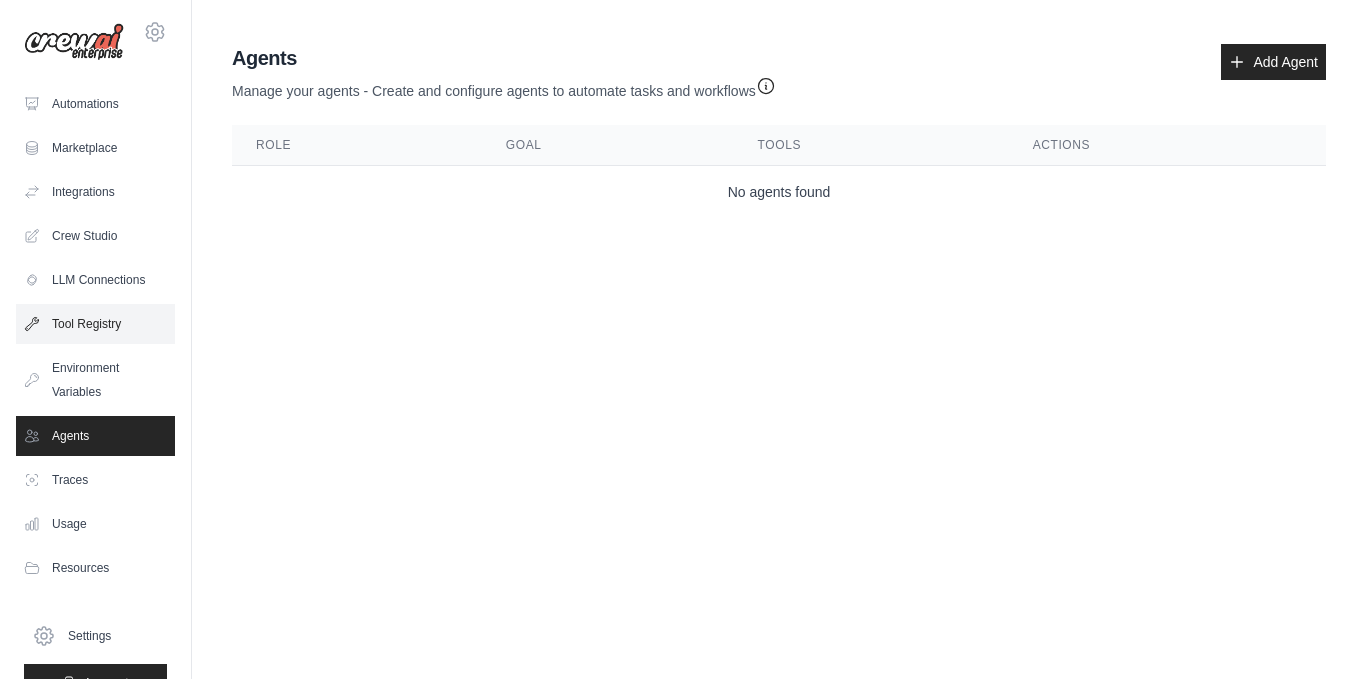 click on "Tool Registry" at bounding box center (95, 324) 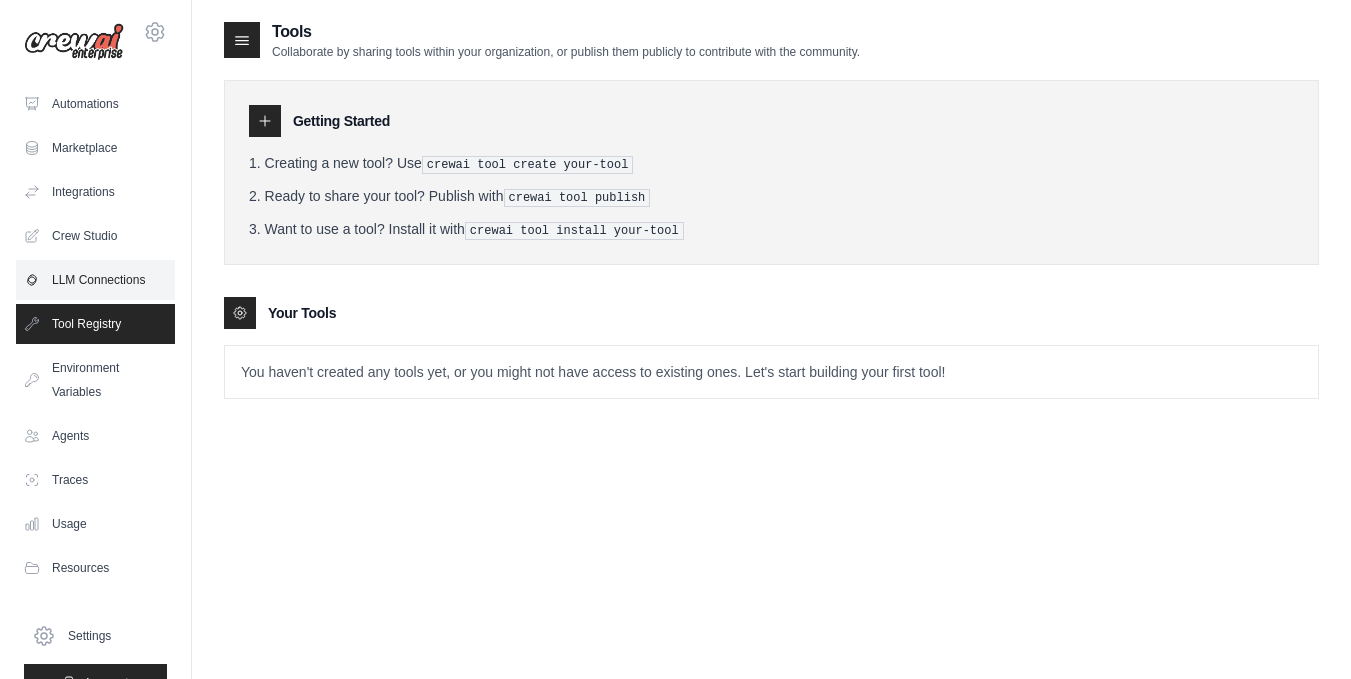 click on "LLM Connections" at bounding box center (95, 280) 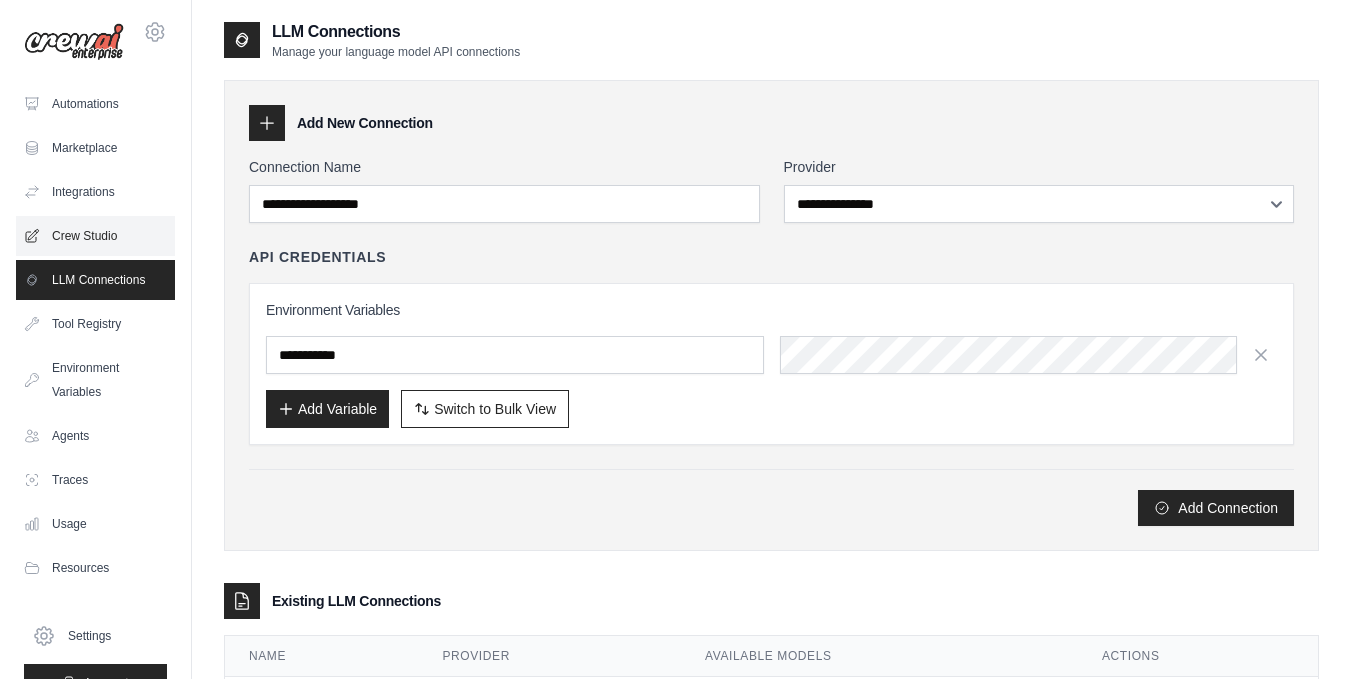 click on "Crew Studio" at bounding box center (95, 236) 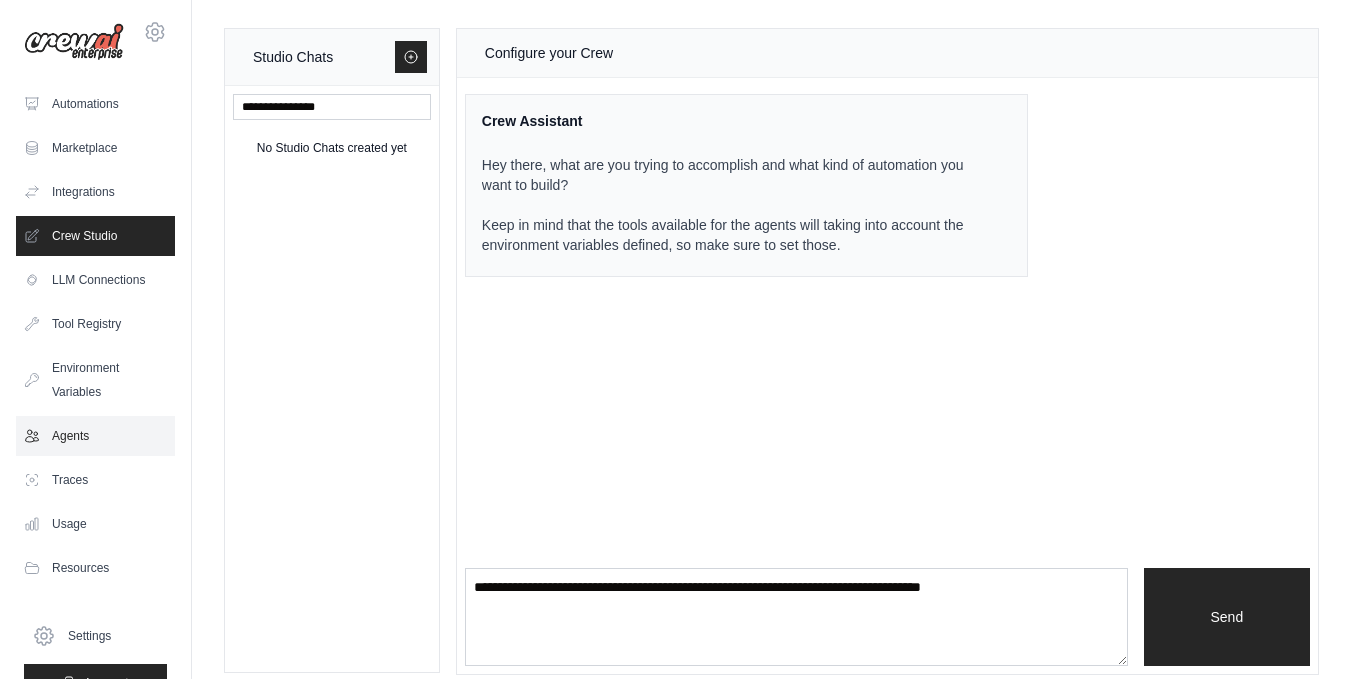 click on "Agents" at bounding box center [95, 436] 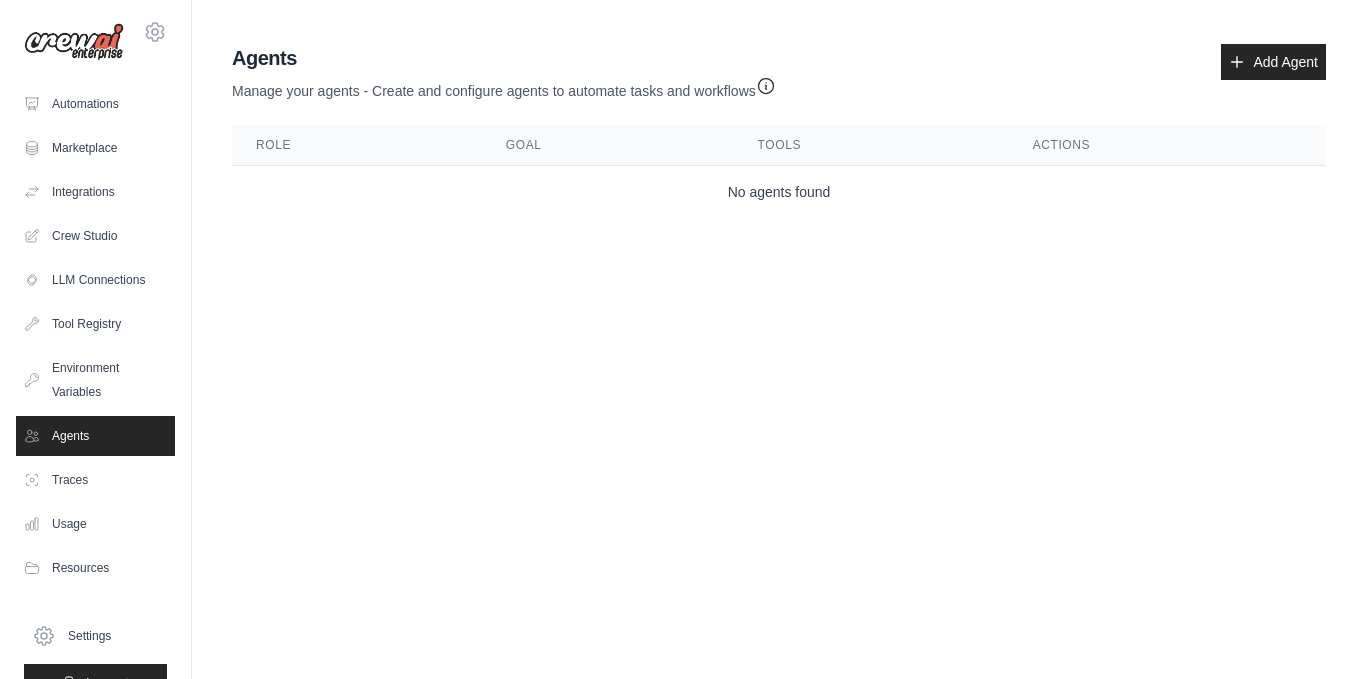 click on "23bam050@stc.ac.in
Settings
Automations
Marketplace
Integrations
Crew Studio
GitHub" at bounding box center [96, 339] 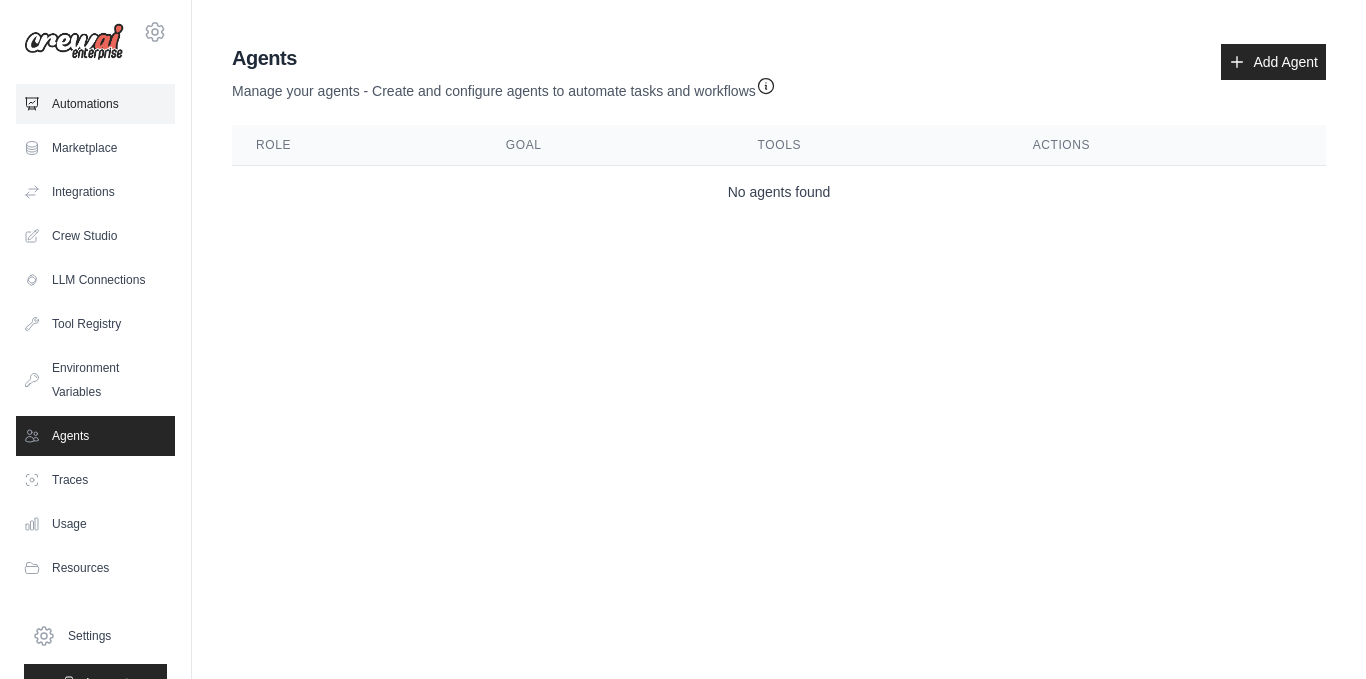 click on "Automations" at bounding box center (95, 104) 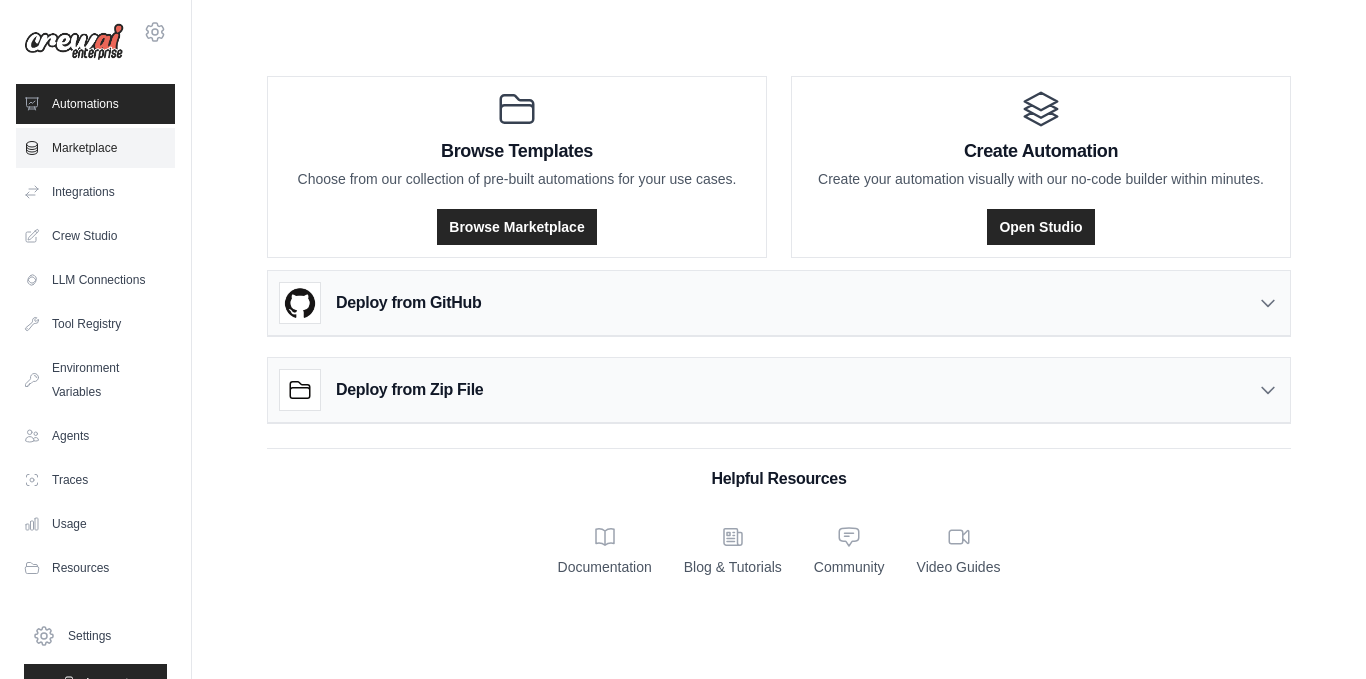 click on "Marketplace" at bounding box center [95, 148] 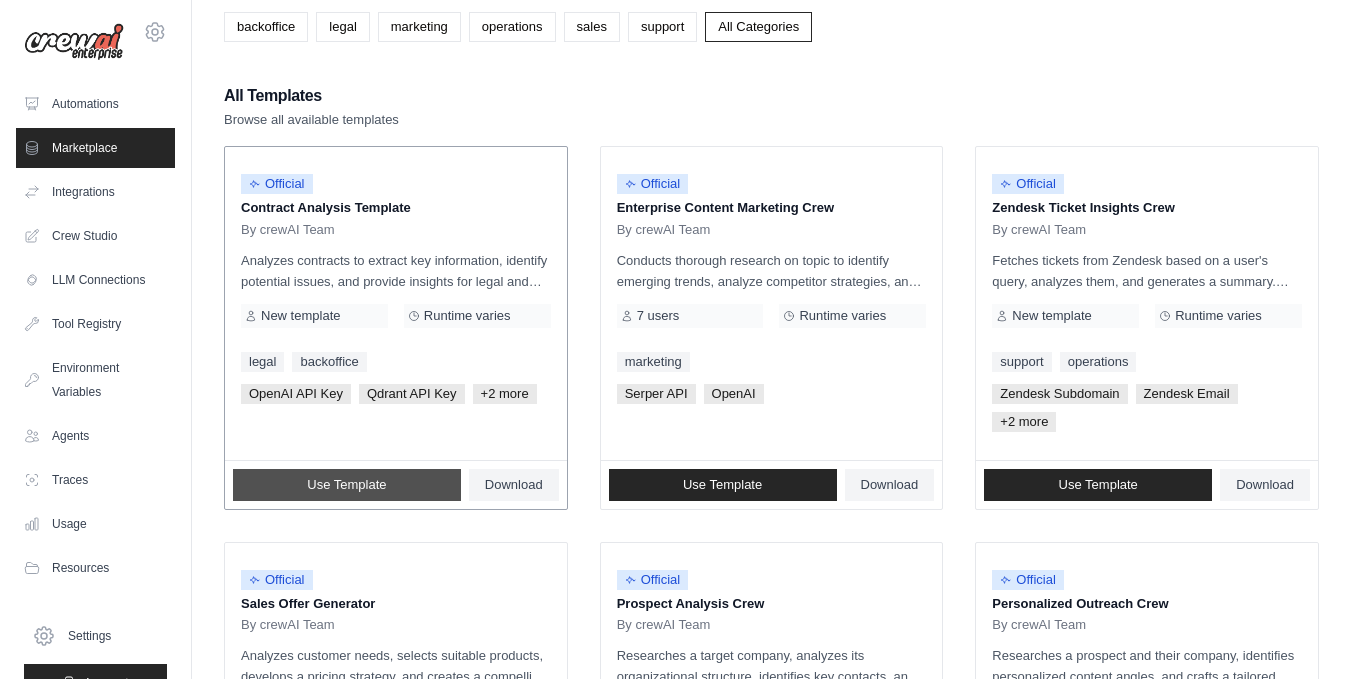 scroll, scrollTop: 0, scrollLeft: 0, axis: both 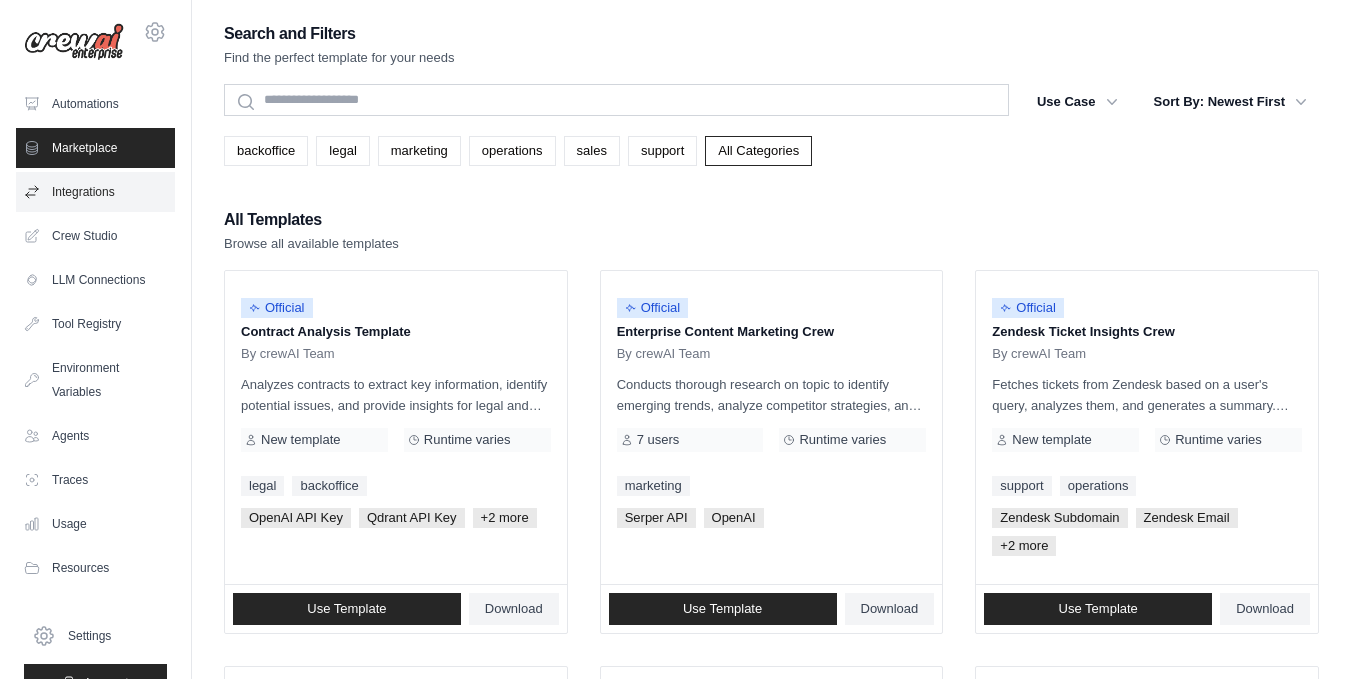 click on "Integrations" at bounding box center (95, 192) 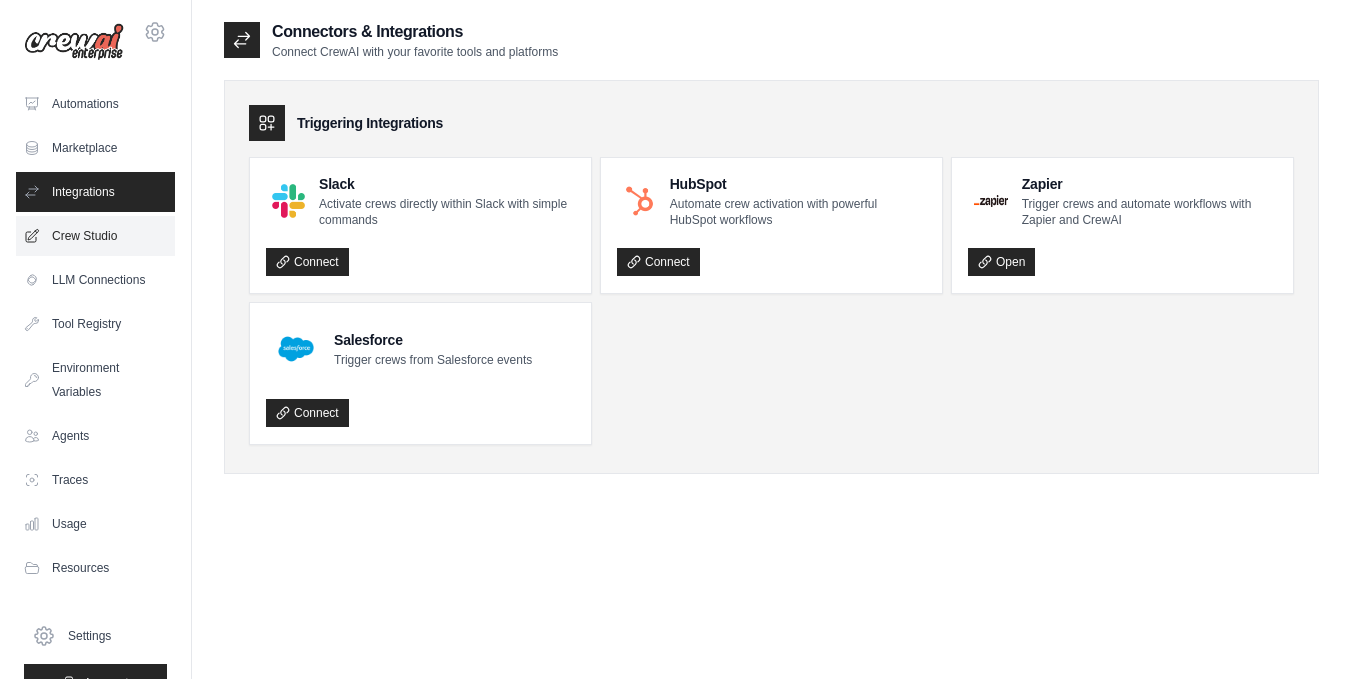 click on "Crew Studio" at bounding box center (95, 236) 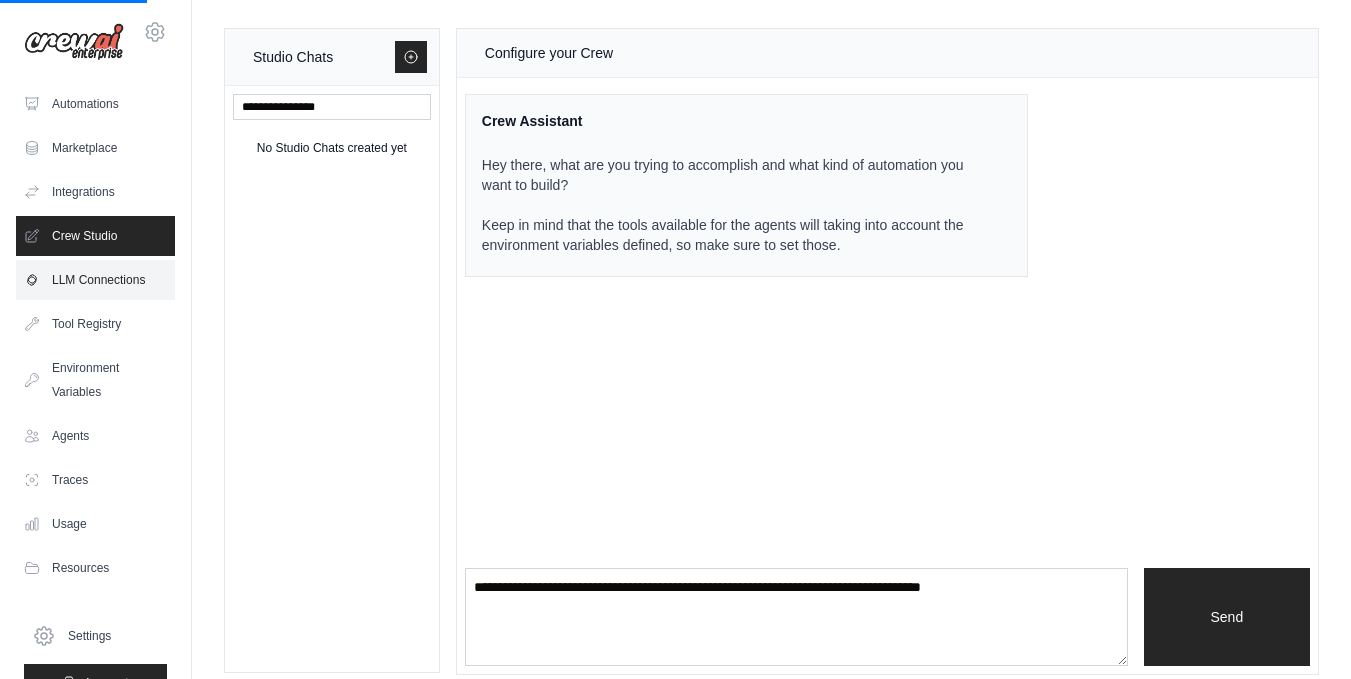 click on "LLM Connections" at bounding box center [95, 280] 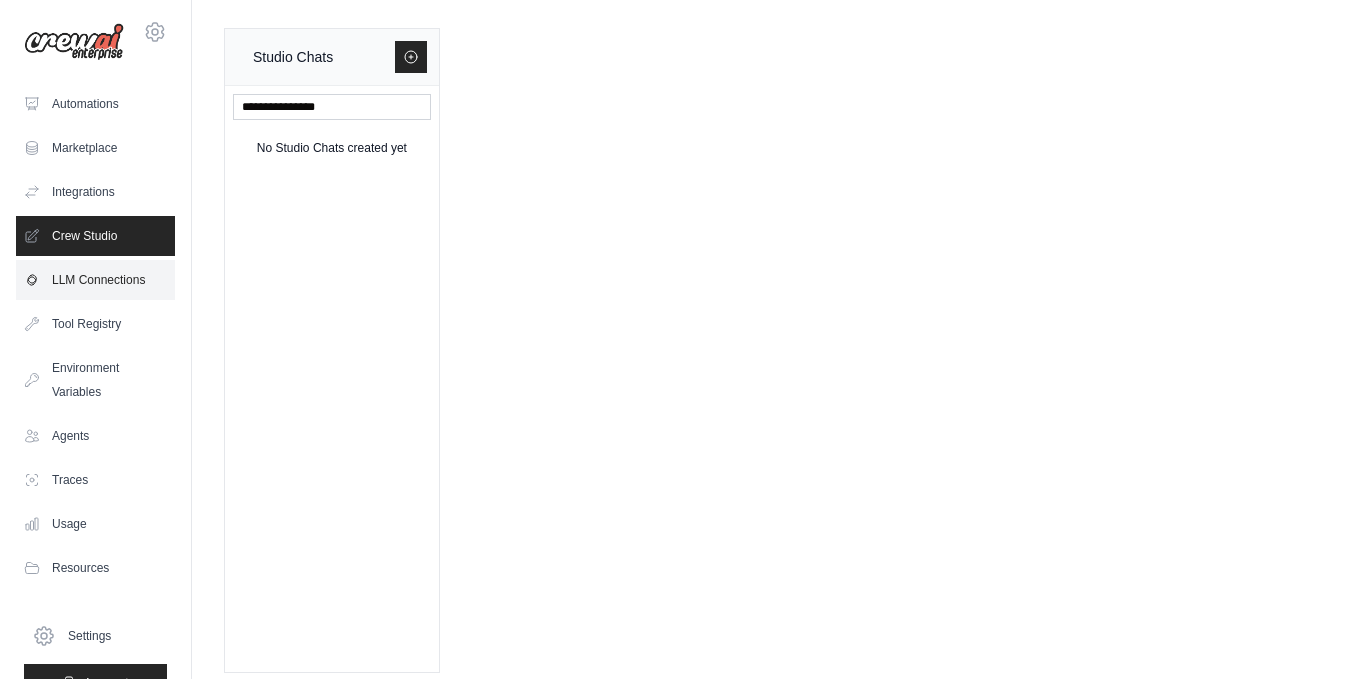 click on "LLM Connections" at bounding box center [95, 280] 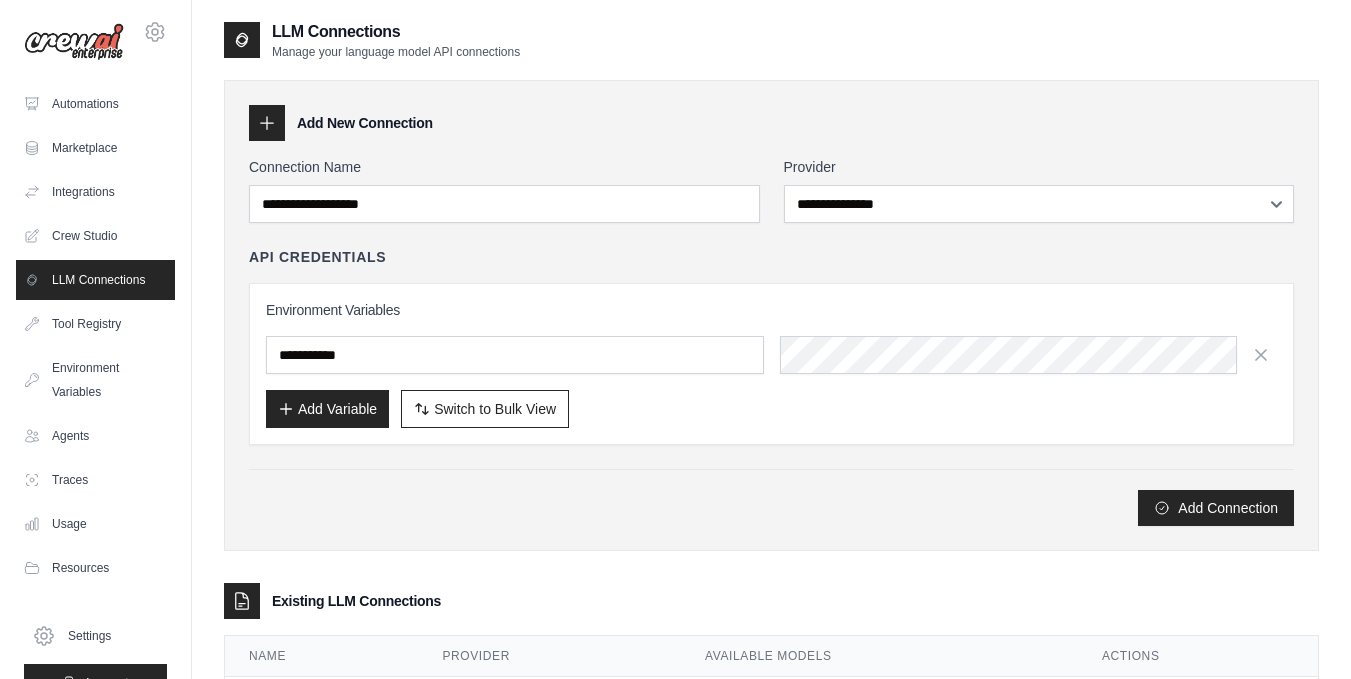 click on "Tool Registry" at bounding box center (95, 324) 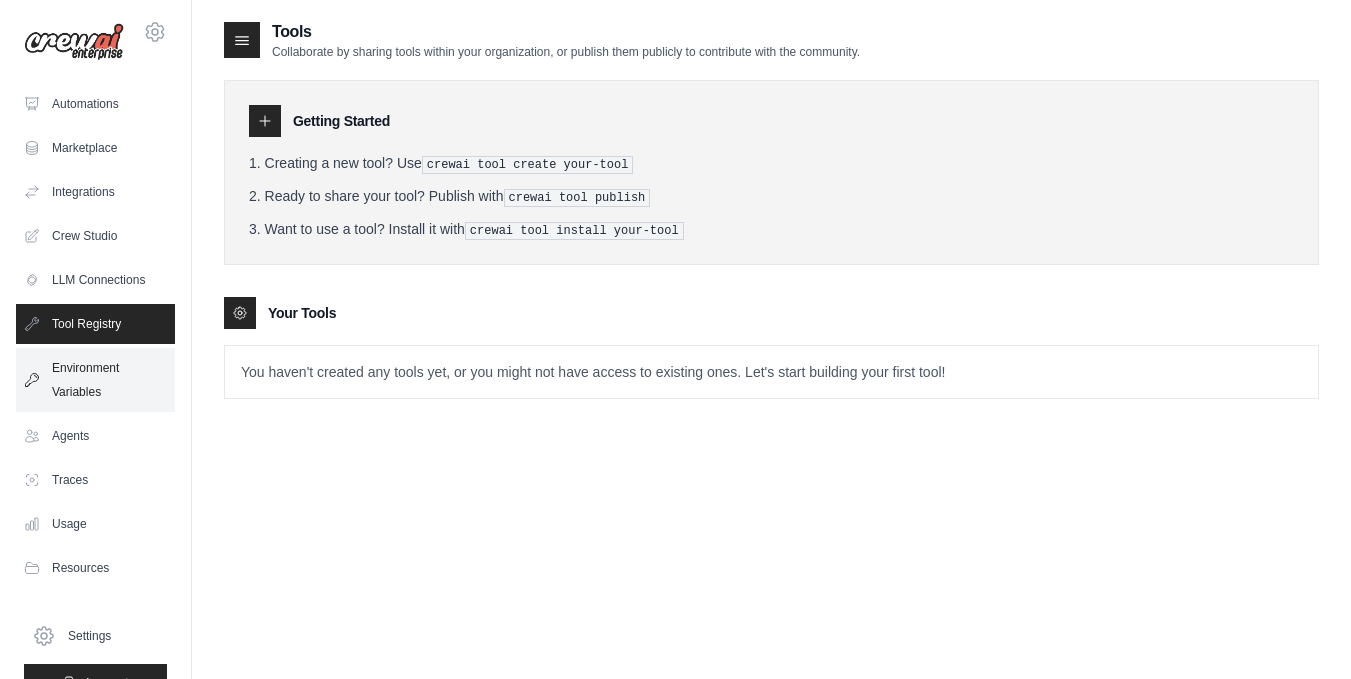 click on "Environment Variables" at bounding box center [95, 380] 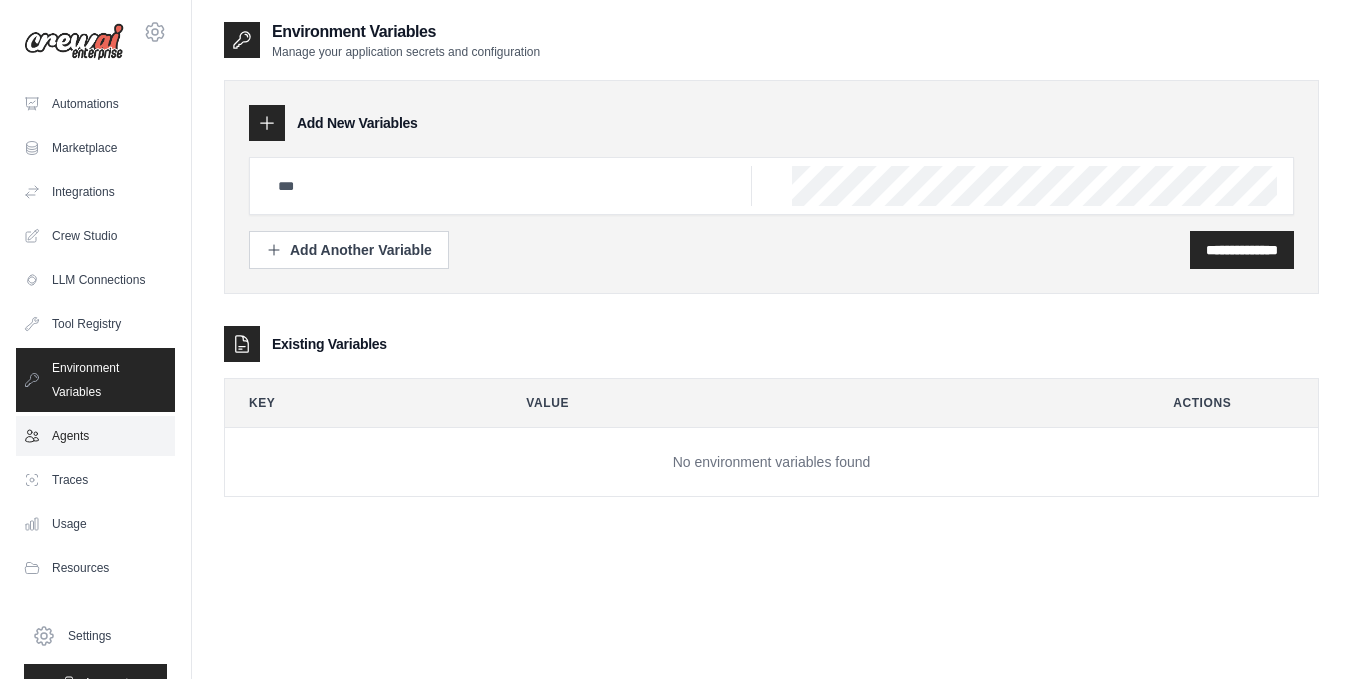click on "Agents" at bounding box center (95, 436) 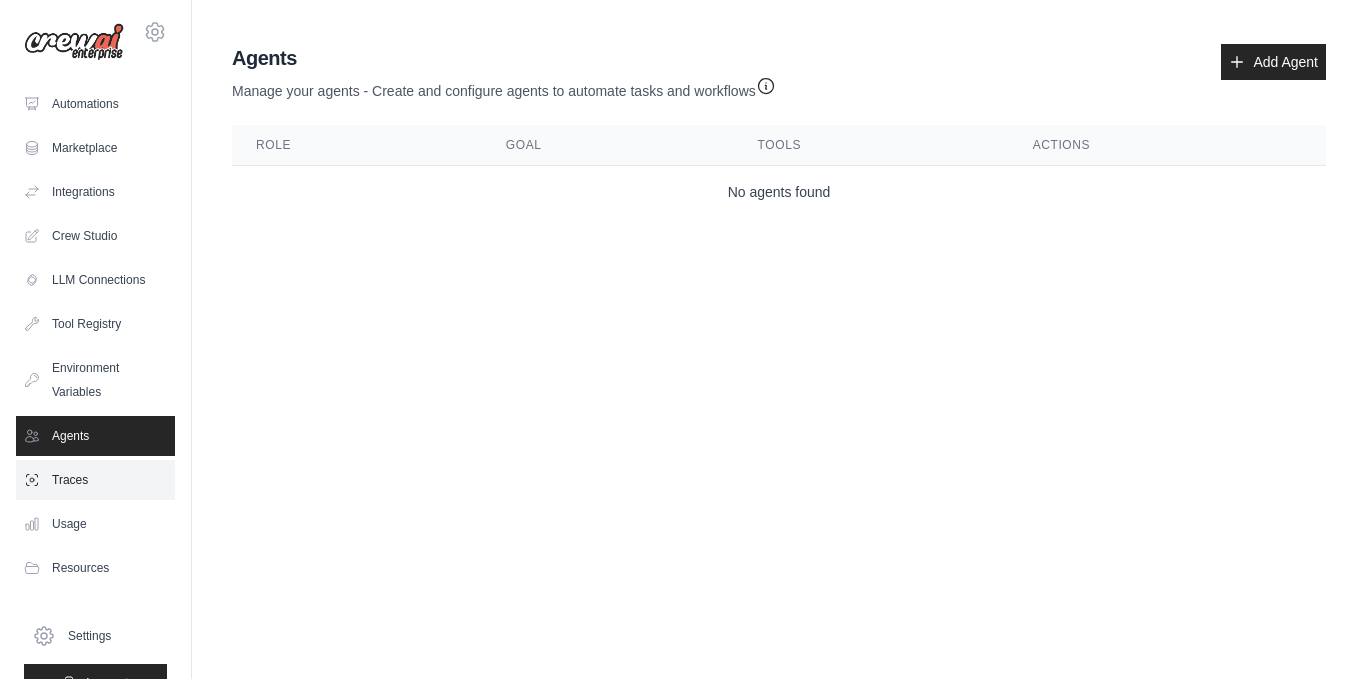 click on "Traces" at bounding box center [95, 480] 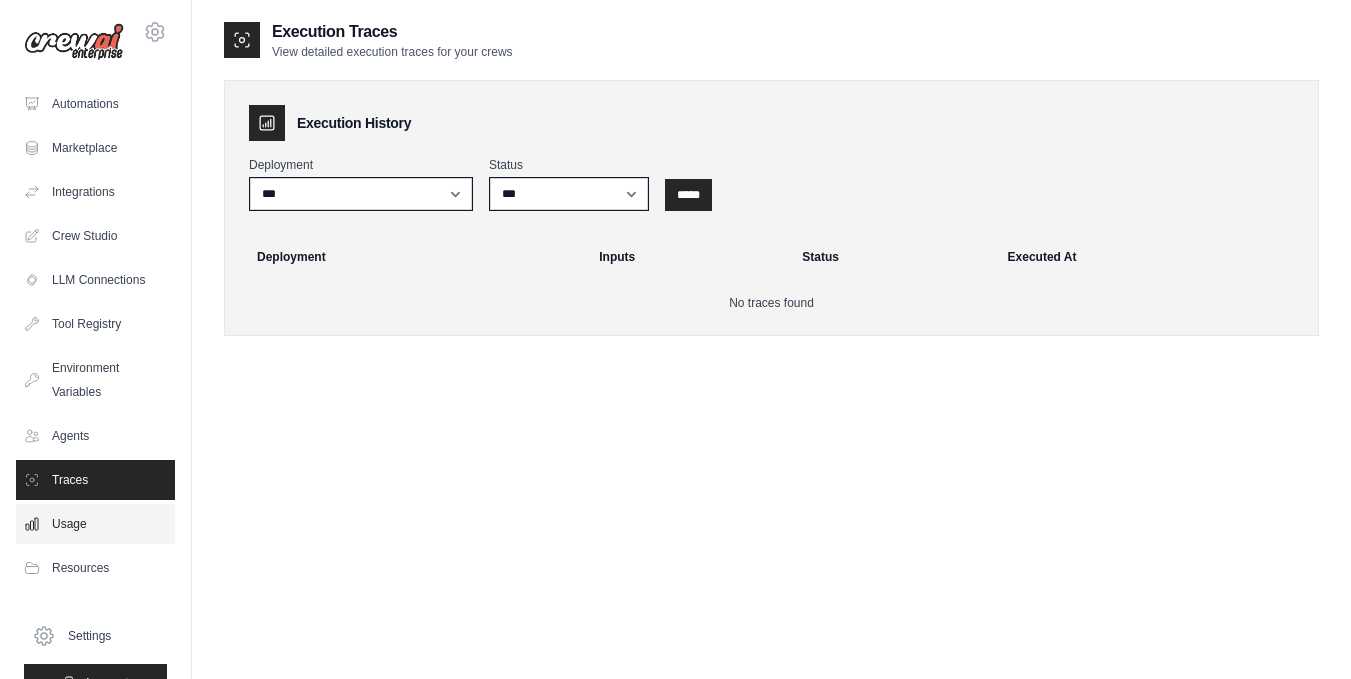 click on "Usage" at bounding box center [95, 524] 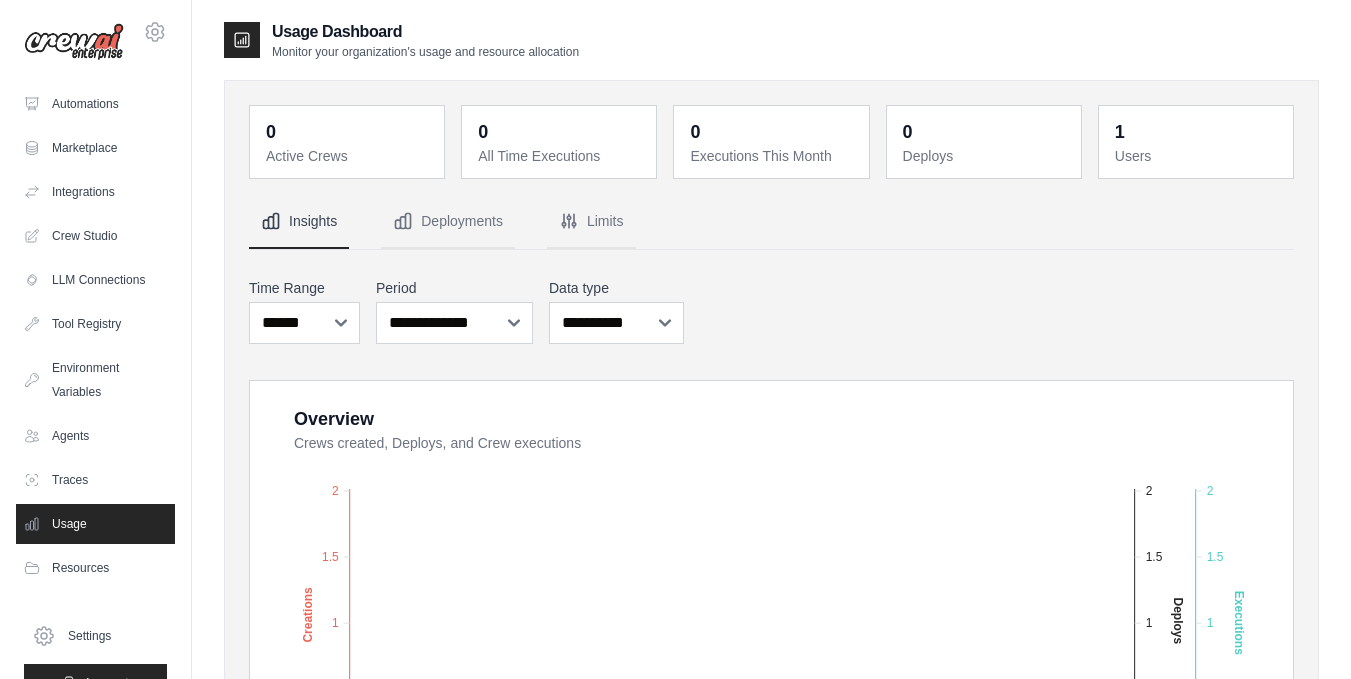 scroll, scrollTop: 667, scrollLeft: 0, axis: vertical 